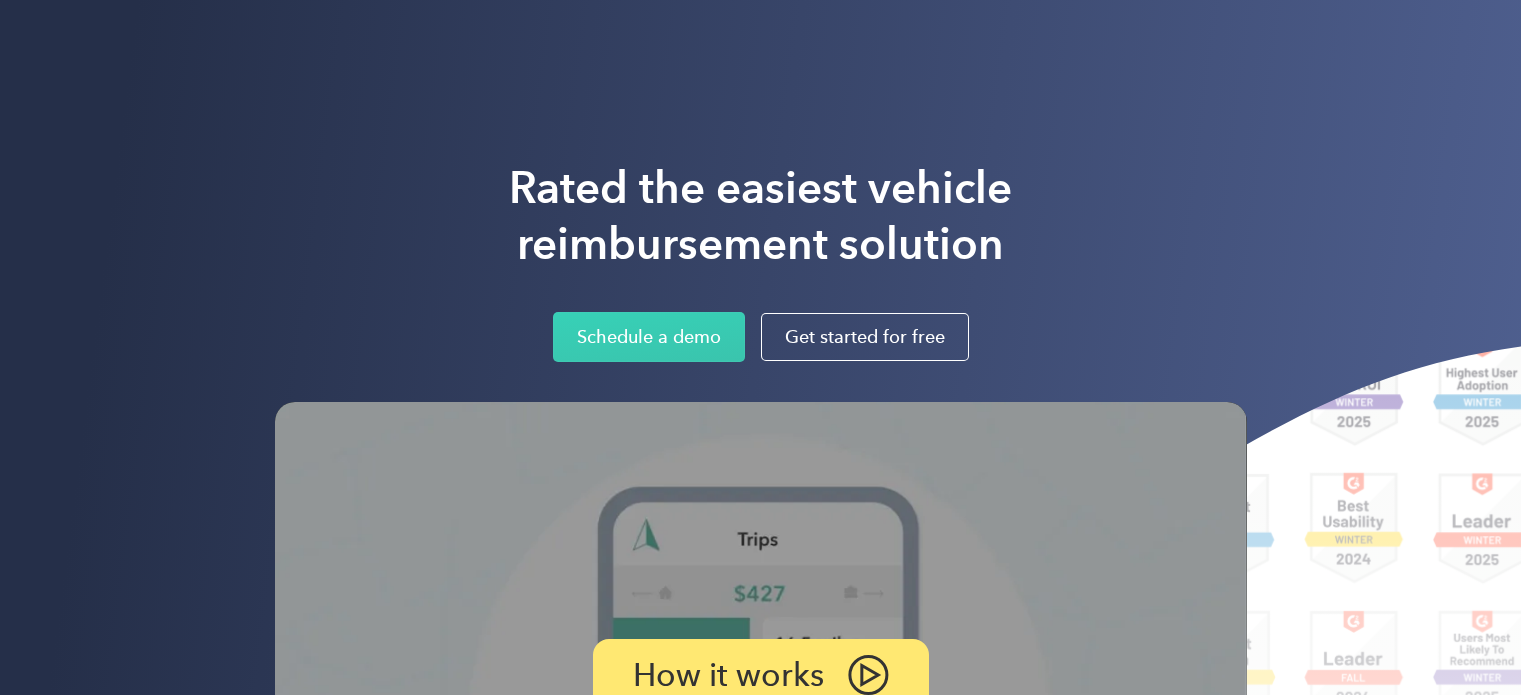 scroll, scrollTop: 0, scrollLeft: 0, axis: both 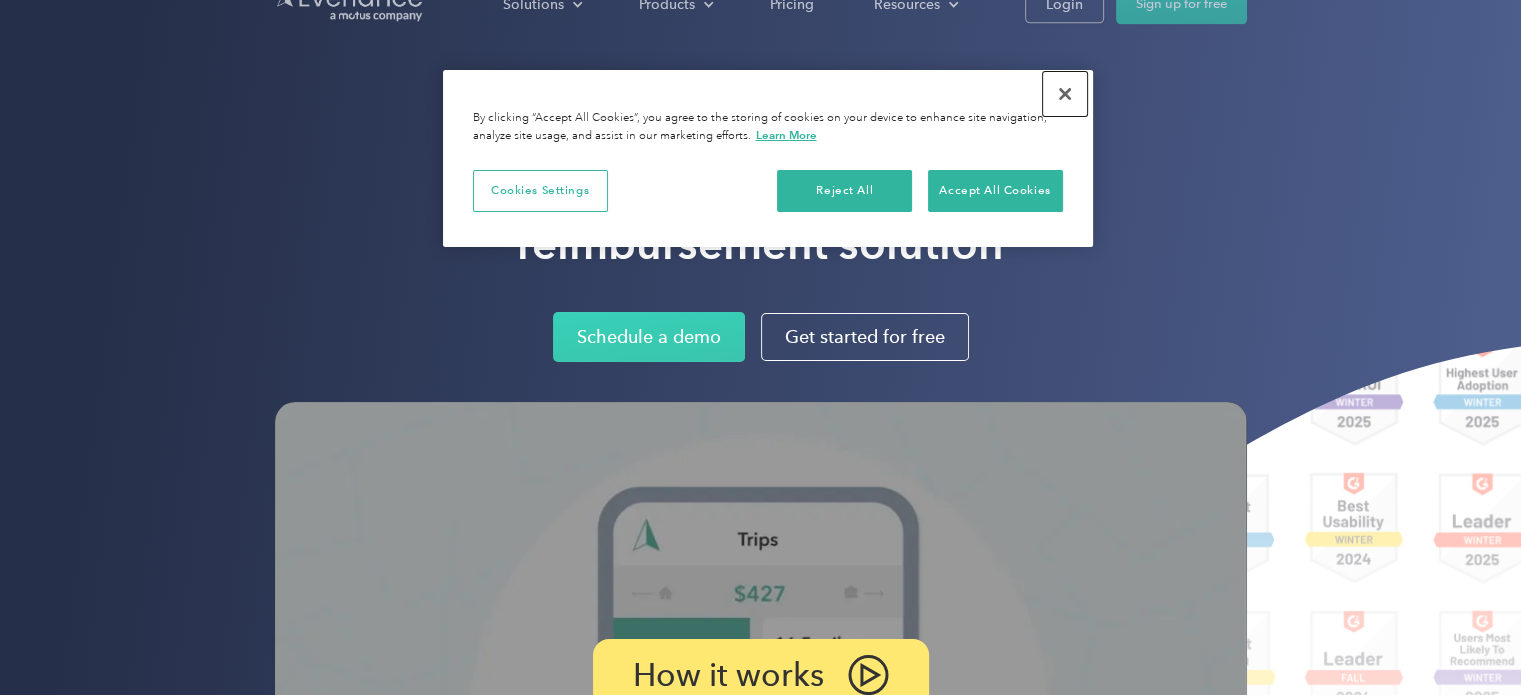 click at bounding box center (1065, 94) 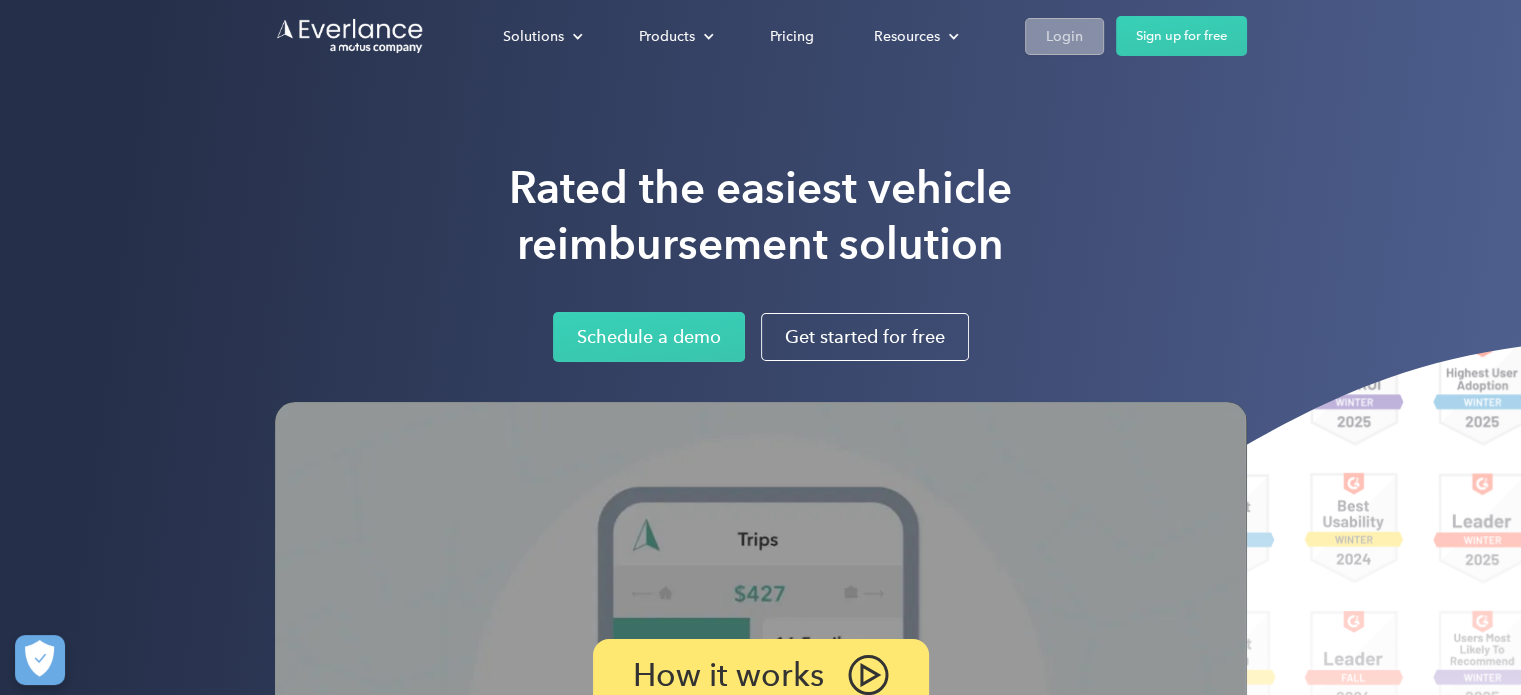 click on "Login" at bounding box center [1064, 36] 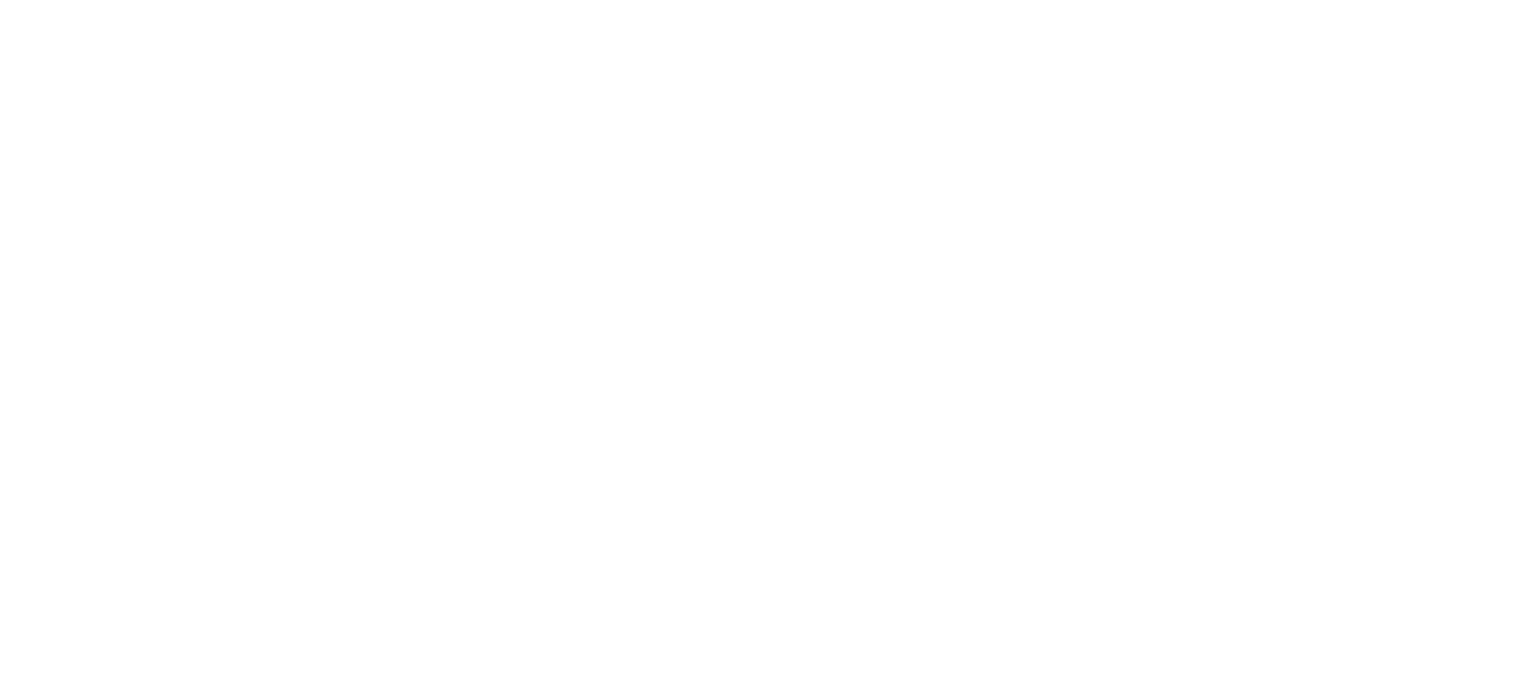 scroll, scrollTop: 0, scrollLeft: 0, axis: both 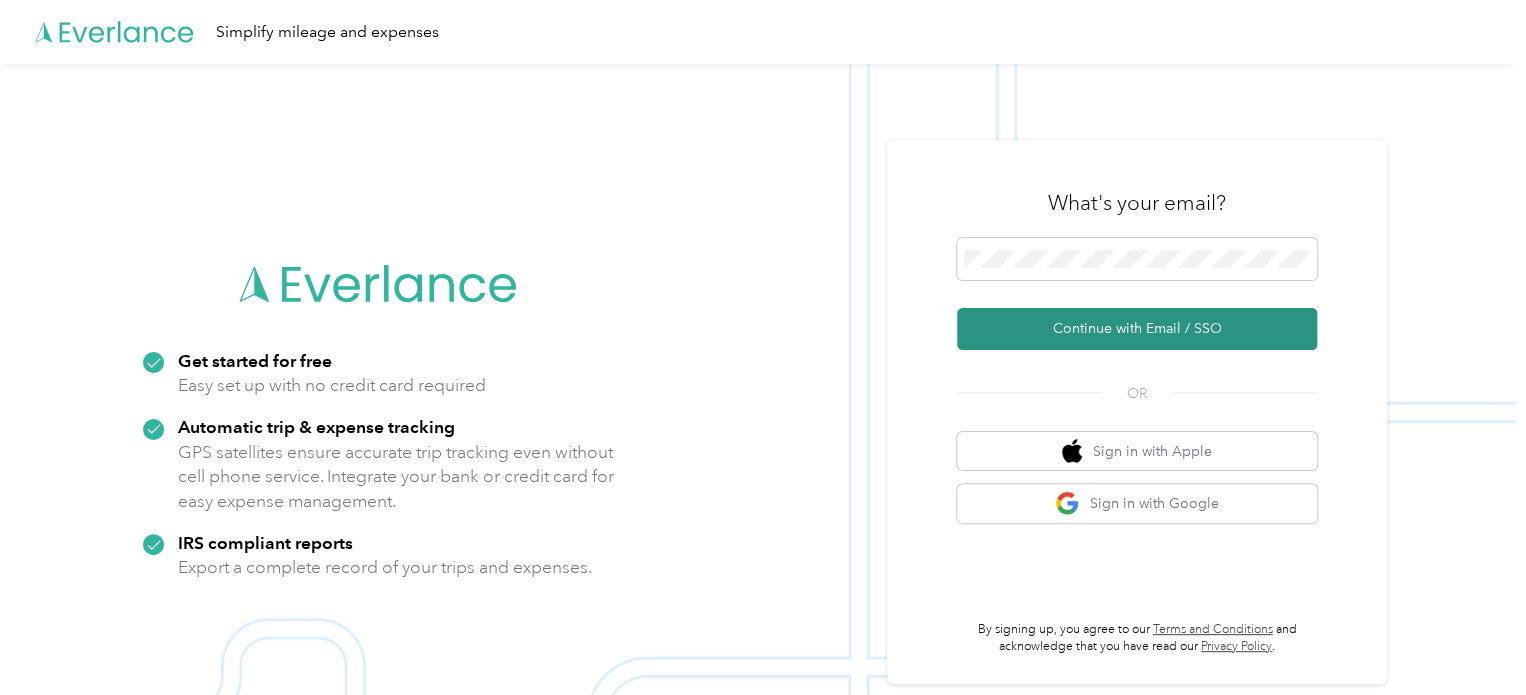 click on "Continue with Email / SSO" at bounding box center (1137, 329) 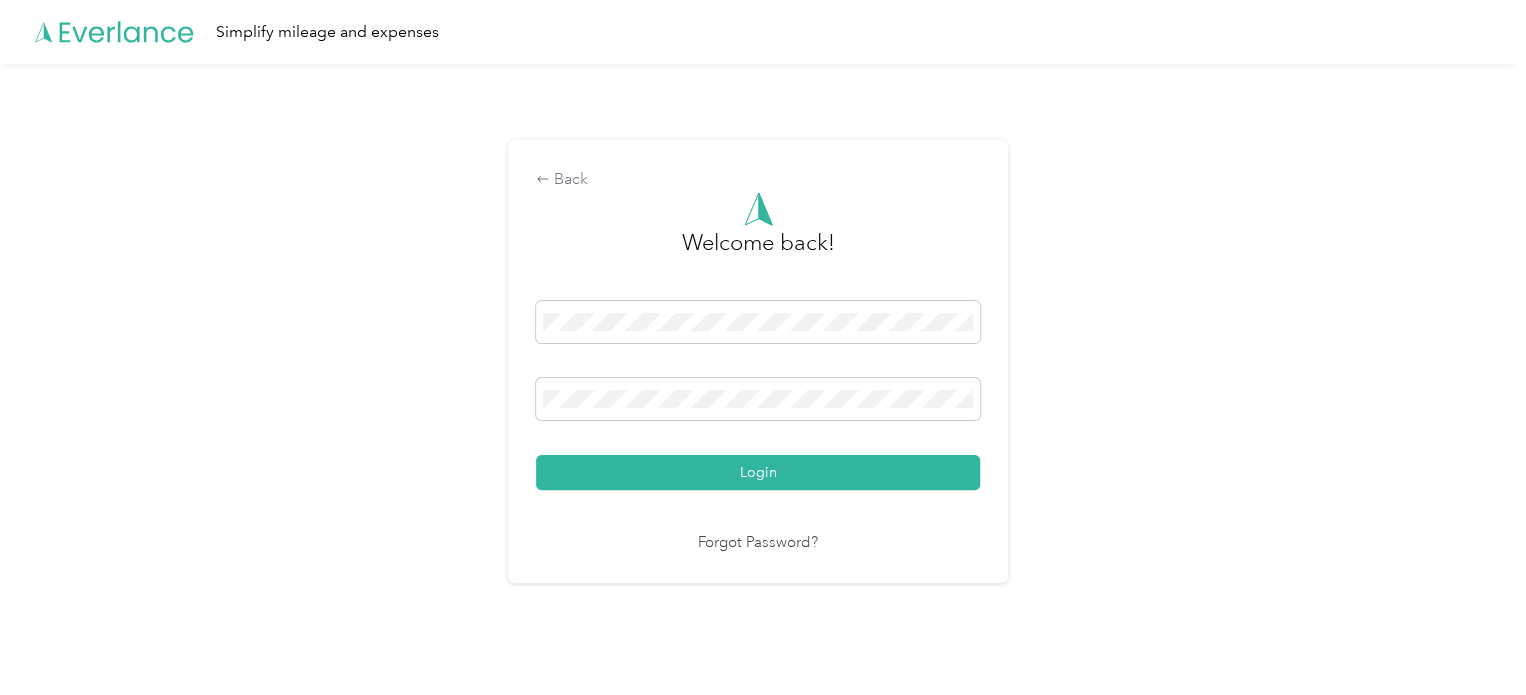 click on "Forgot Password?" at bounding box center (758, 543) 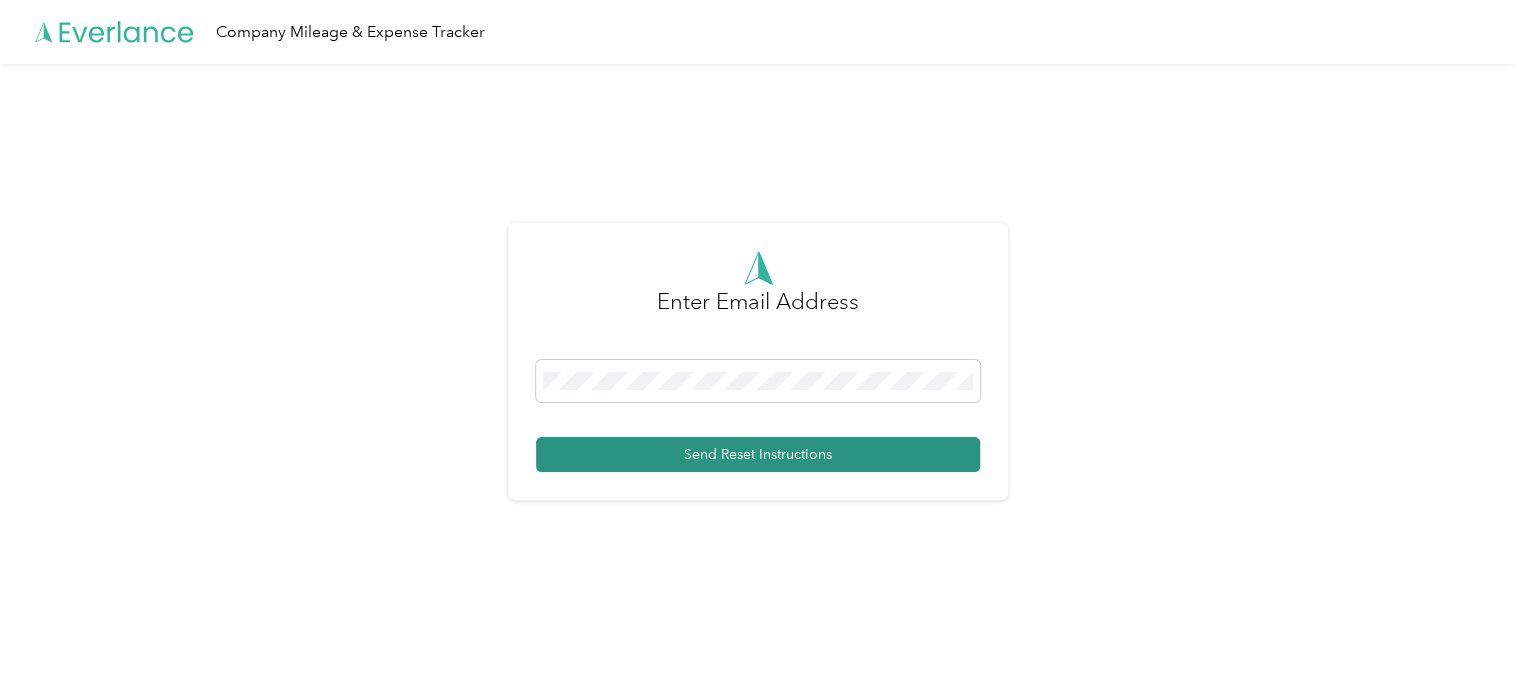click on "Send Reset Instructions" at bounding box center [758, 454] 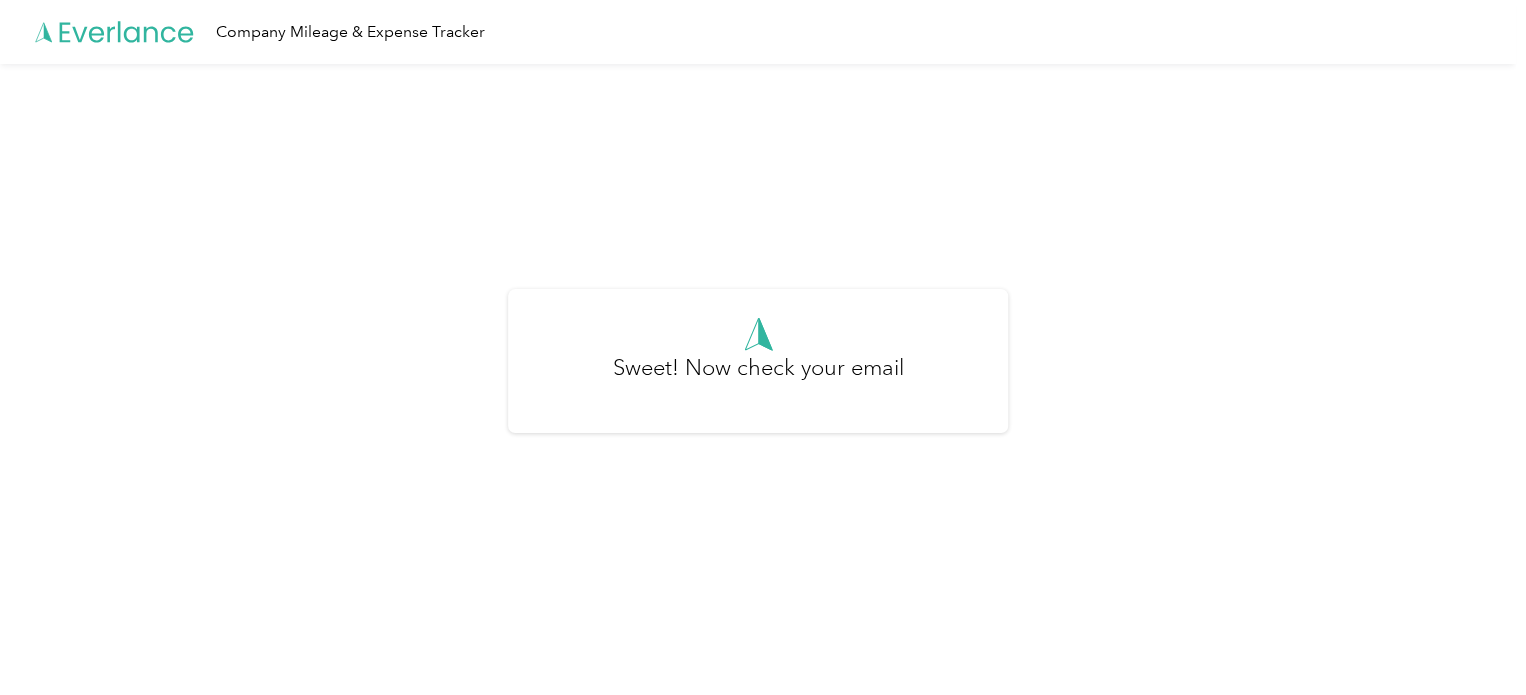 click on "Sweet! Now check your email" at bounding box center [758, 370] 